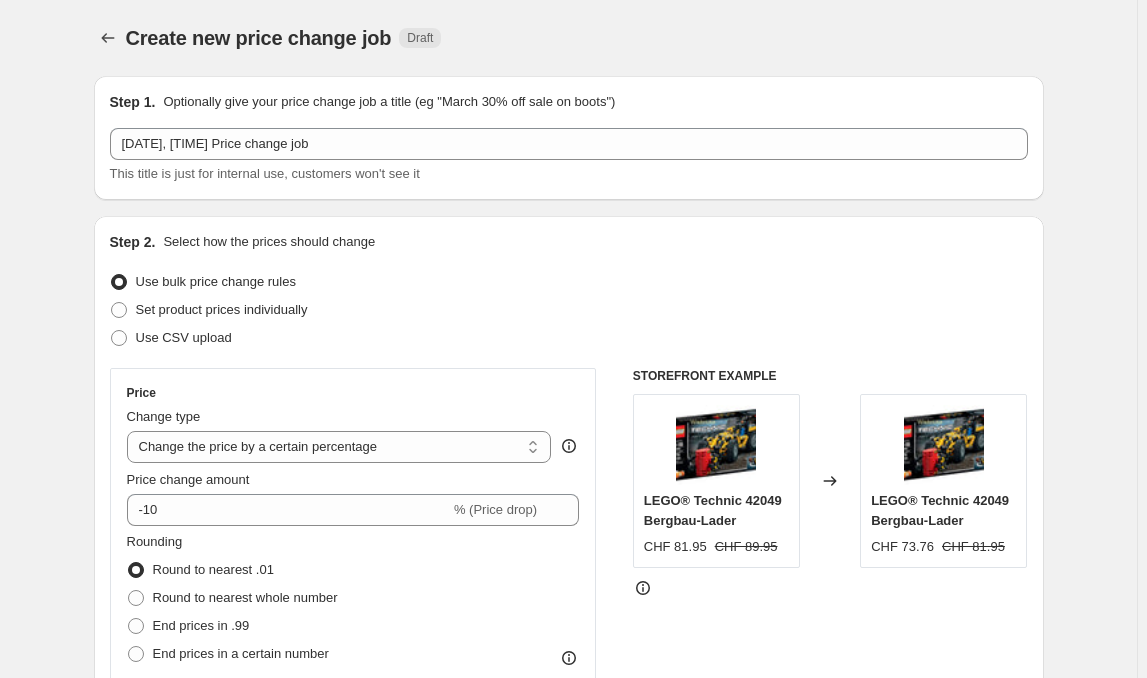 select on "percentage" 